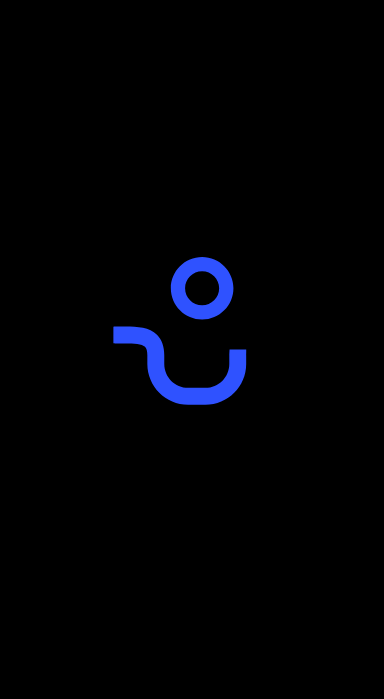 scroll, scrollTop: 0, scrollLeft: 0, axis: both 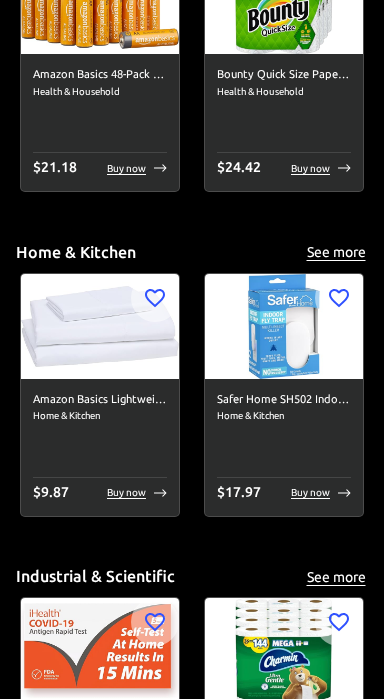 click at bounding box center (284, 326) 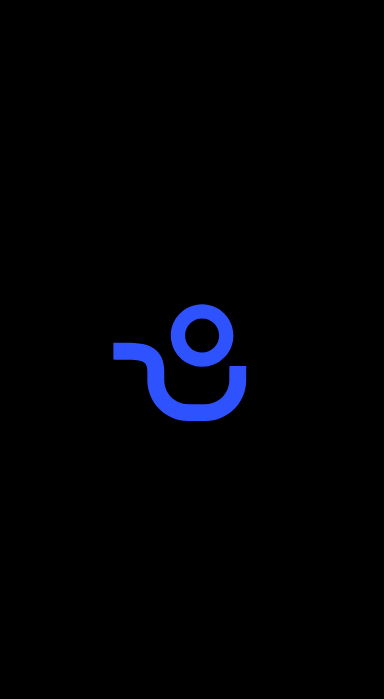 scroll, scrollTop: 0, scrollLeft: 0, axis: both 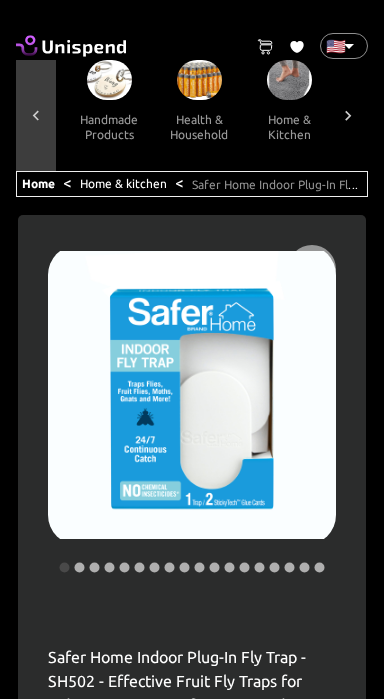 click at bounding box center (36, 115) 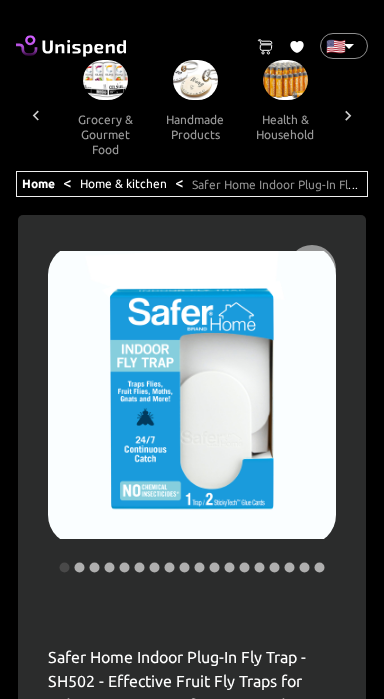 scroll, scrollTop: 0, scrollLeft: 1210, axis: horizontal 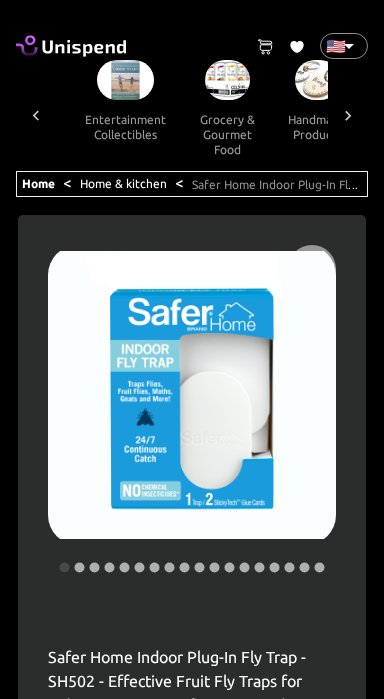 click at bounding box center [36, 115] 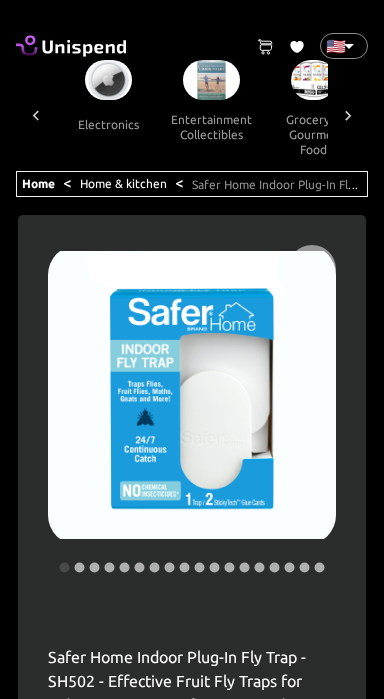scroll, scrollTop: 0, scrollLeft: 1002, axis: horizontal 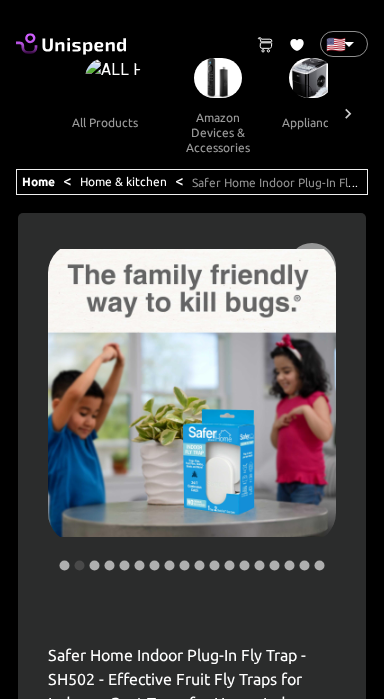 click on "amazon devices & accessories" at bounding box center [218, 132] 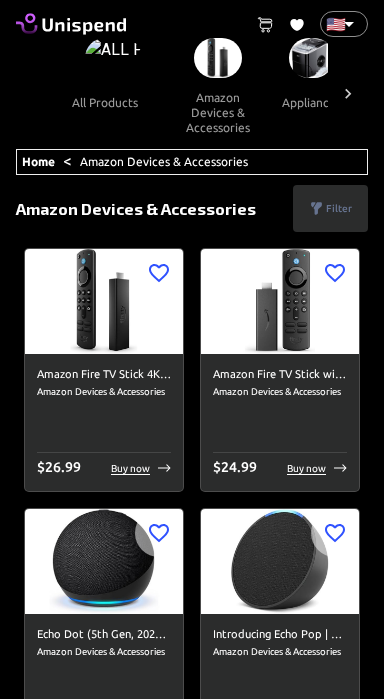 scroll, scrollTop: 0, scrollLeft: 0, axis: both 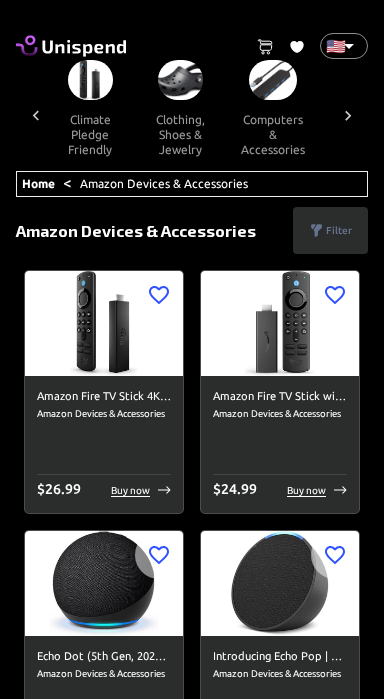 click on "clothing, shoes & jewelry" at bounding box center [180, 134] 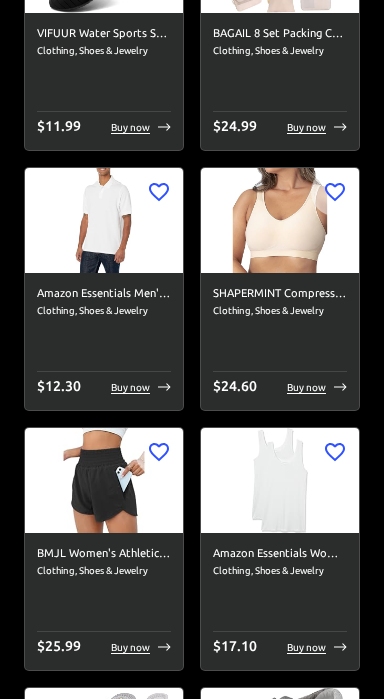 scroll, scrollTop: 3746, scrollLeft: 0, axis: vertical 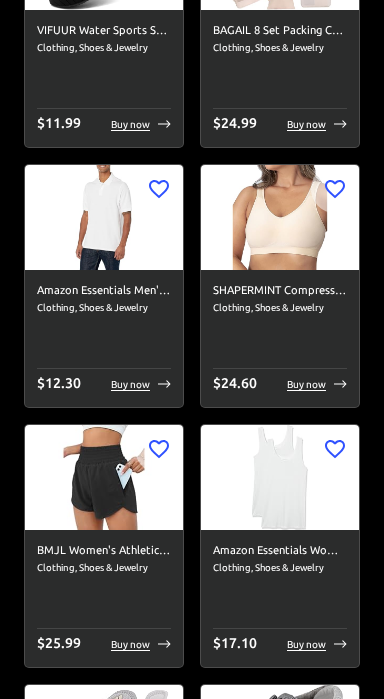 click at bounding box center (104, 217) 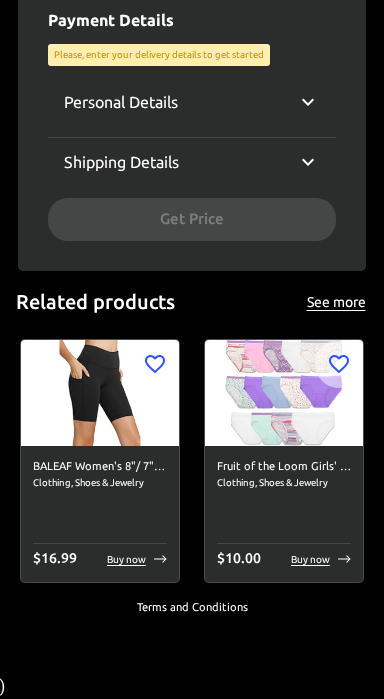scroll, scrollTop: 0, scrollLeft: 0, axis: both 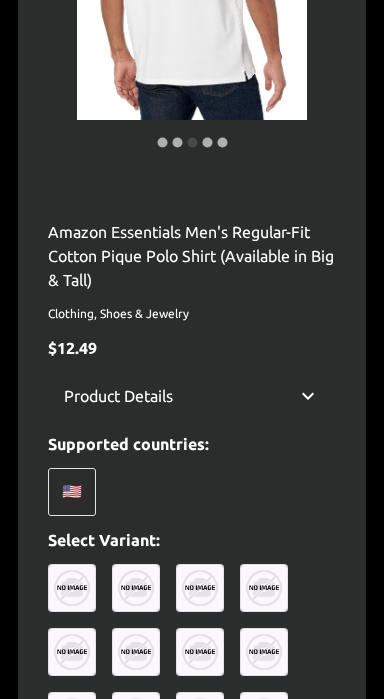 click on "Product Details" at bounding box center [192, 396] 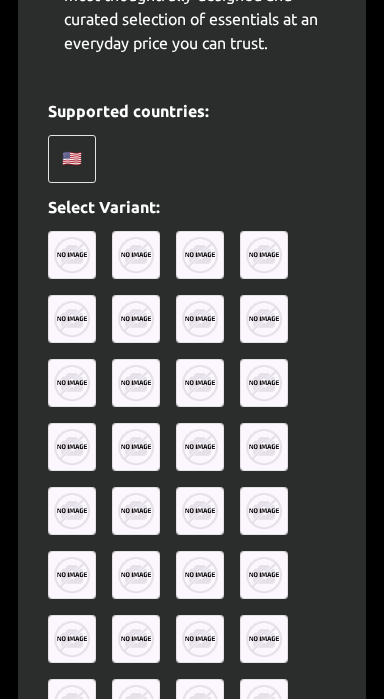 scroll, scrollTop: 1007, scrollLeft: 0, axis: vertical 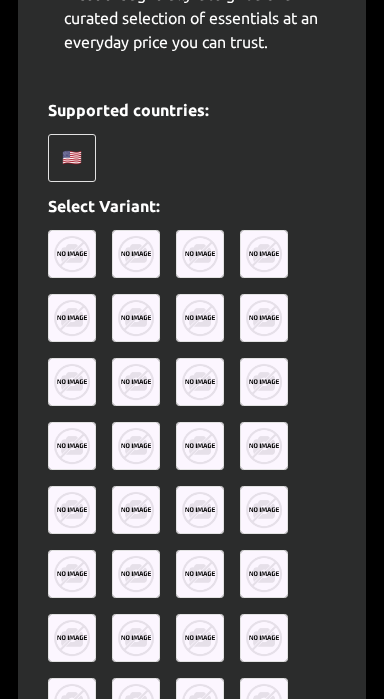 click at bounding box center [72, 254] 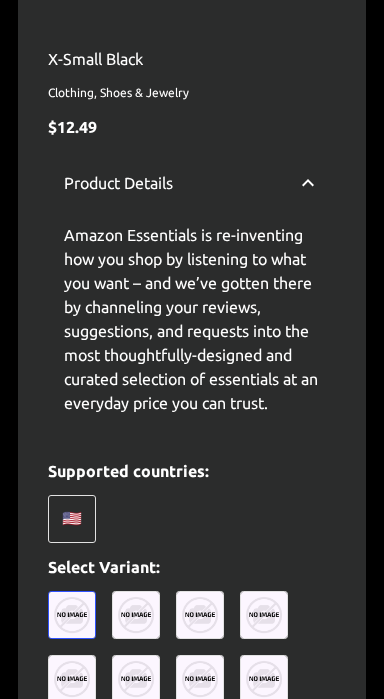scroll, scrollTop: 598, scrollLeft: 0, axis: vertical 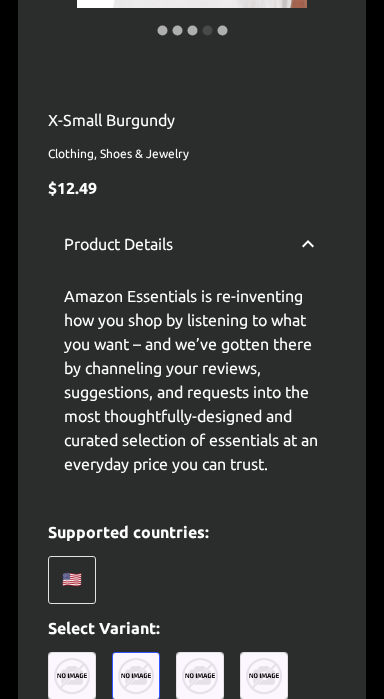 click at bounding box center (200, 676) 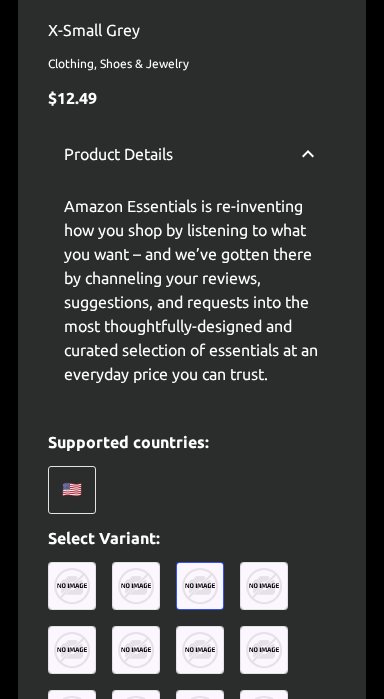 scroll, scrollTop: 628, scrollLeft: 0, axis: vertical 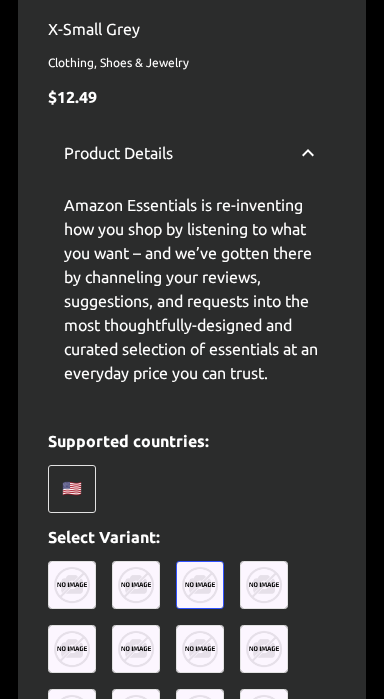 click at bounding box center [264, 585] 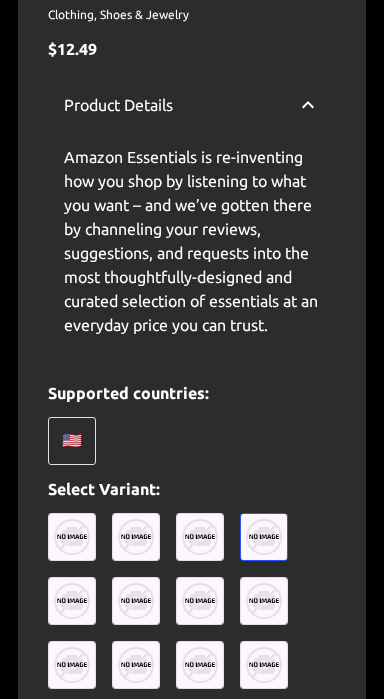 scroll, scrollTop: 679, scrollLeft: 0, axis: vertical 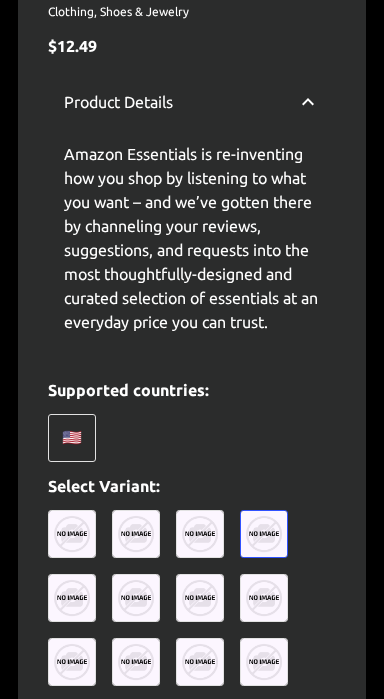 click at bounding box center (72, 598) 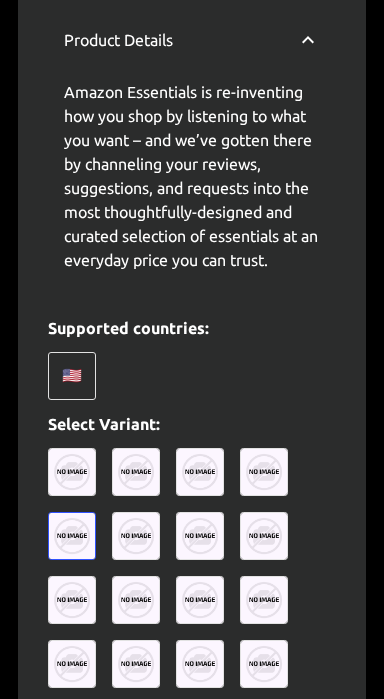 scroll, scrollTop: 743, scrollLeft: 0, axis: vertical 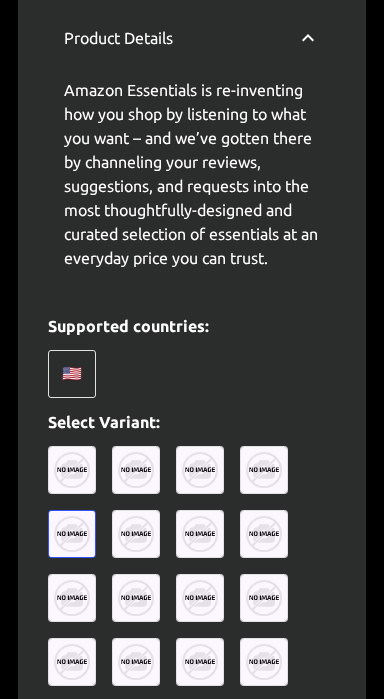 click at bounding box center (136, 534) 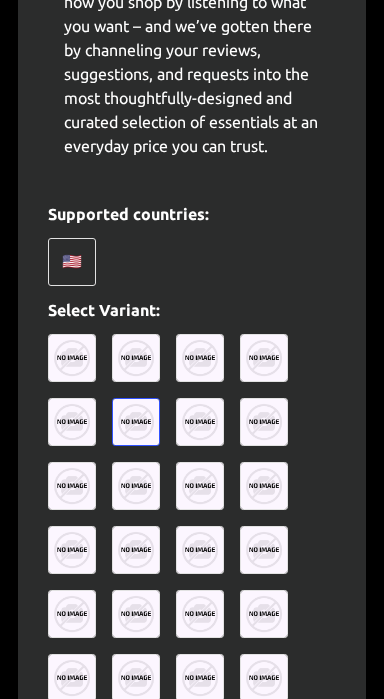 scroll, scrollTop: 857, scrollLeft: 0, axis: vertical 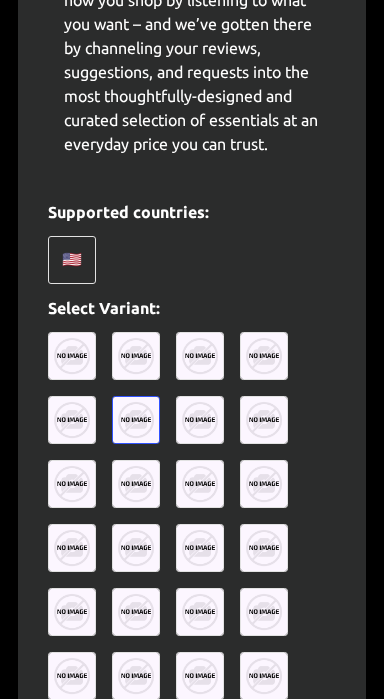 click at bounding box center [200, 420] 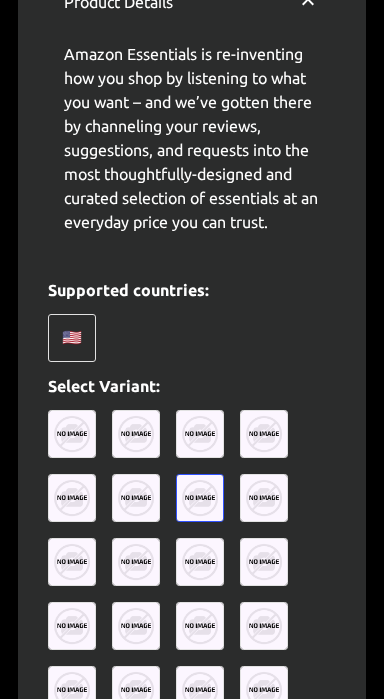 scroll, scrollTop: 779, scrollLeft: 0, axis: vertical 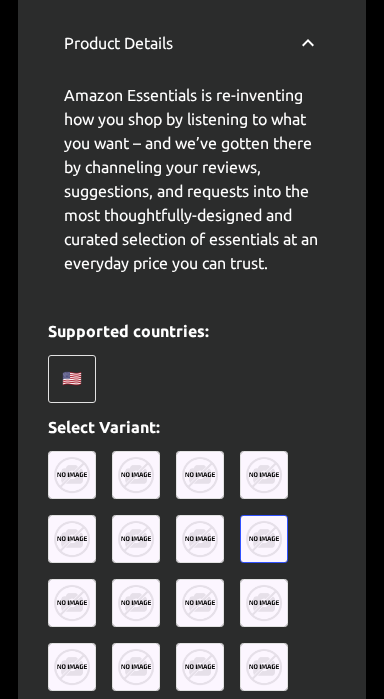click at bounding box center [72, 603] 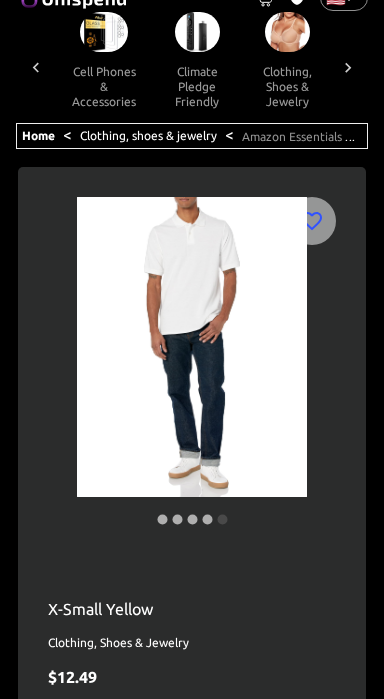 scroll, scrollTop: 45, scrollLeft: 0, axis: vertical 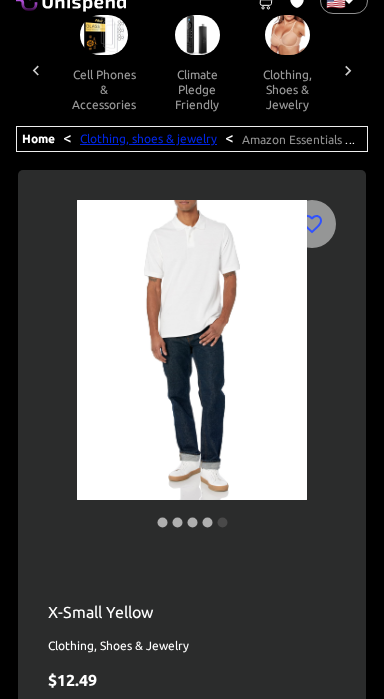 click on "Clothing, shoes & jewelry" at bounding box center (148, 138) 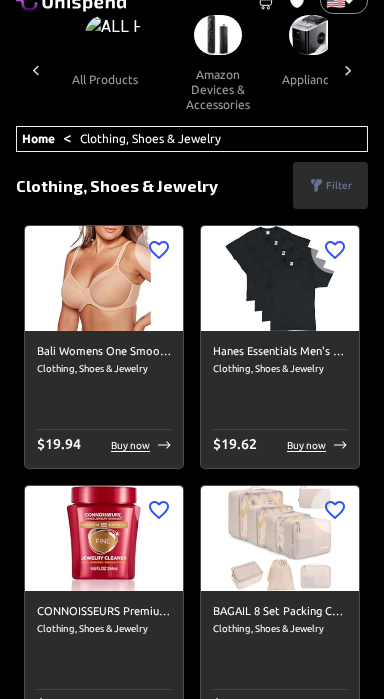 scroll, scrollTop: 0, scrollLeft: 0, axis: both 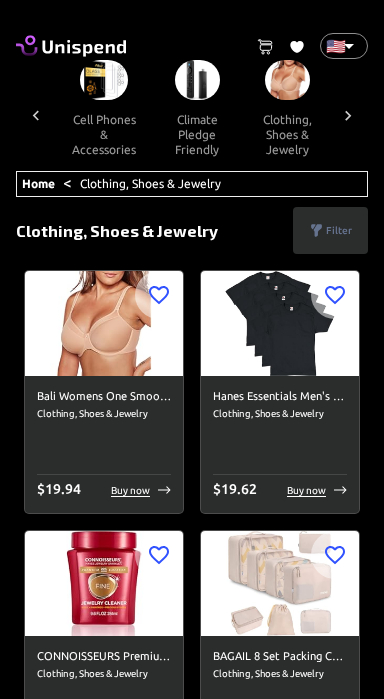 click at bounding box center [280, 323] 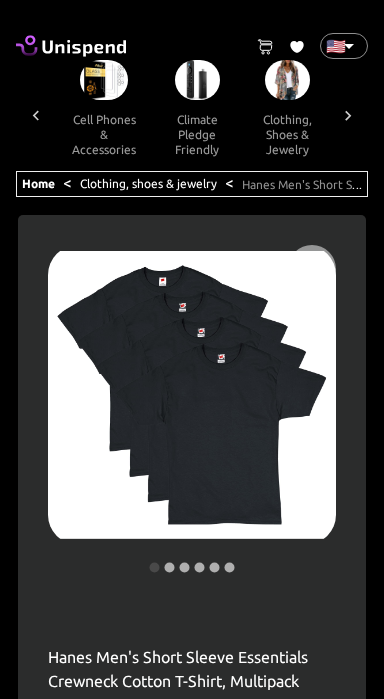 scroll, scrollTop: 0, scrollLeft: 758, axis: horizontal 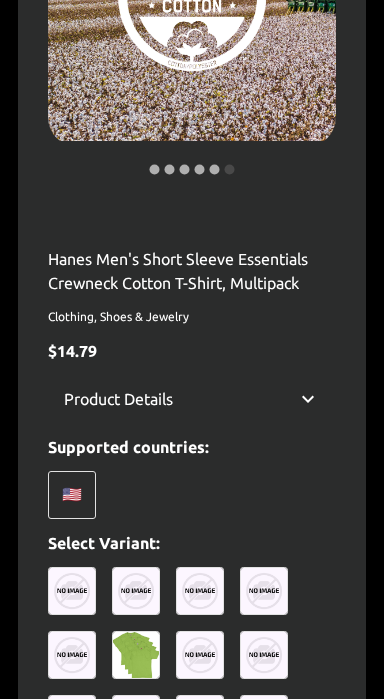 click at bounding box center [136, 591] 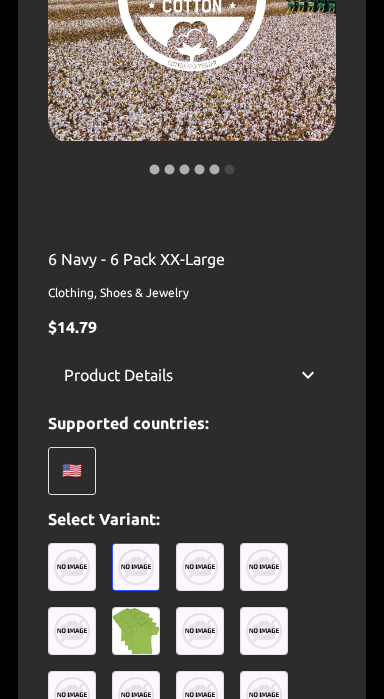 click at bounding box center [200, 567] 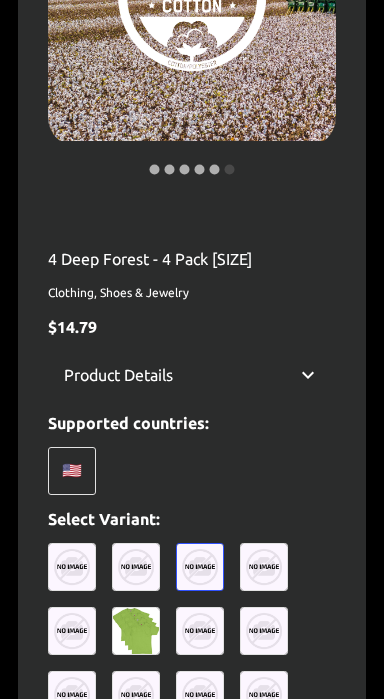 click at bounding box center [264, 567] 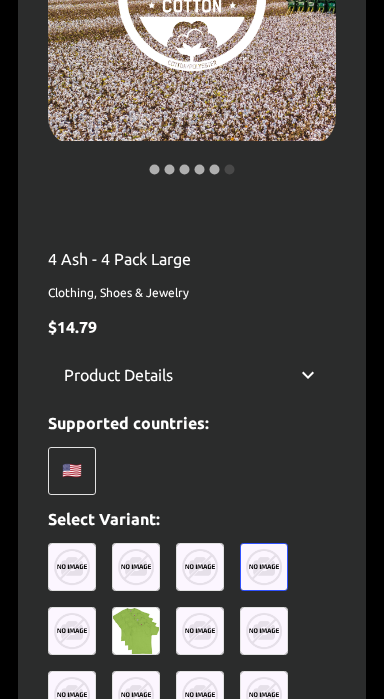 click at bounding box center (72, 631) 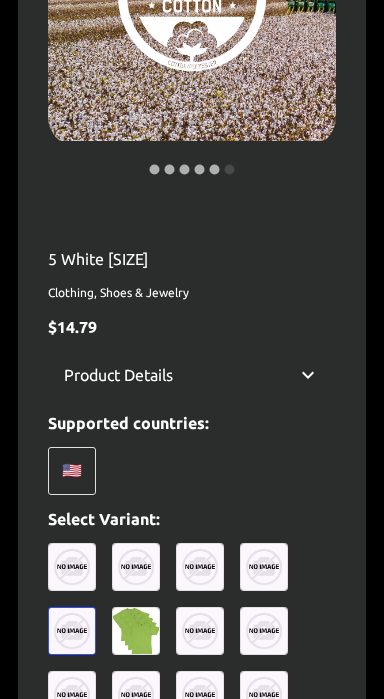 click at bounding box center [200, 631] 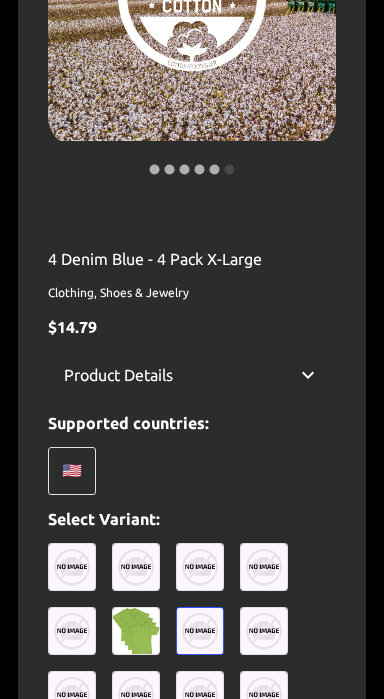 click at bounding box center (264, 631) 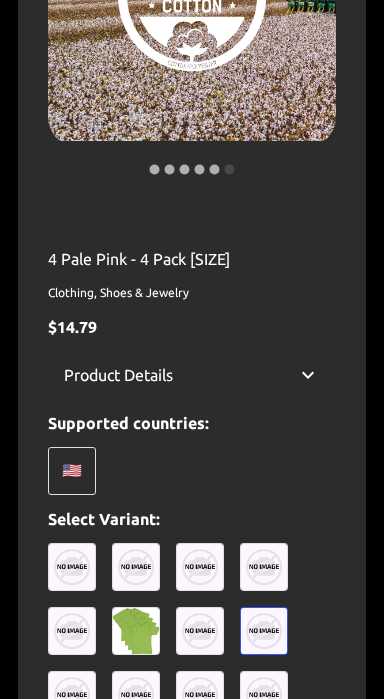 click at bounding box center [264, 695] 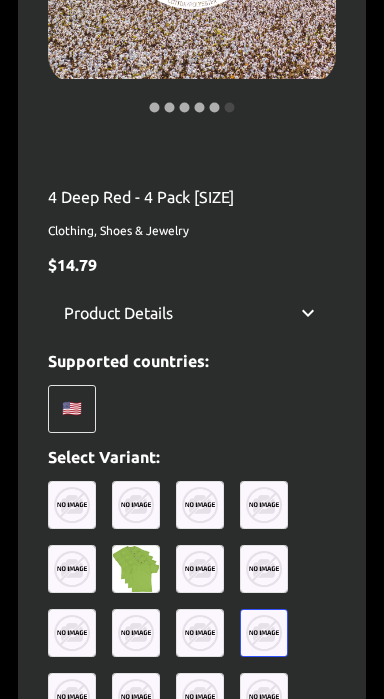 scroll, scrollTop: 462, scrollLeft: 0, axis: vertical 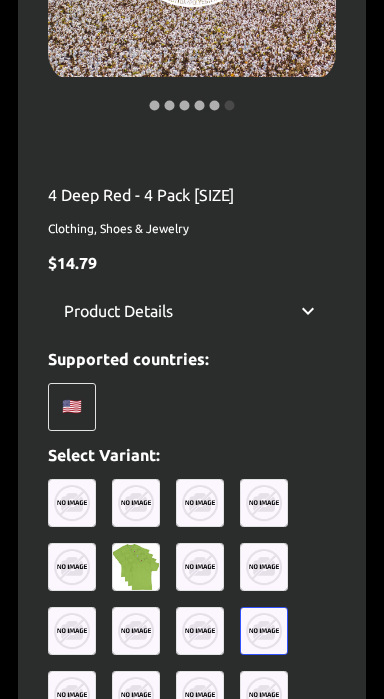 click at bounding box center [200, 631] 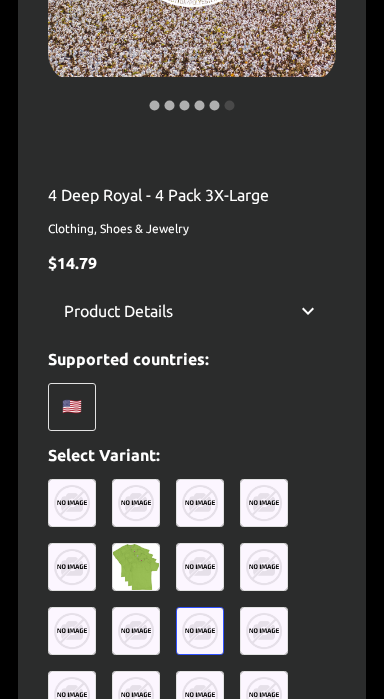 click at bounding box center [136, 631] 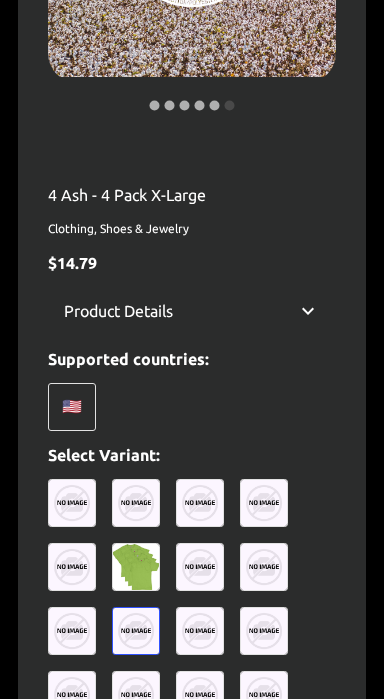 click at bounding box center [200, 631] 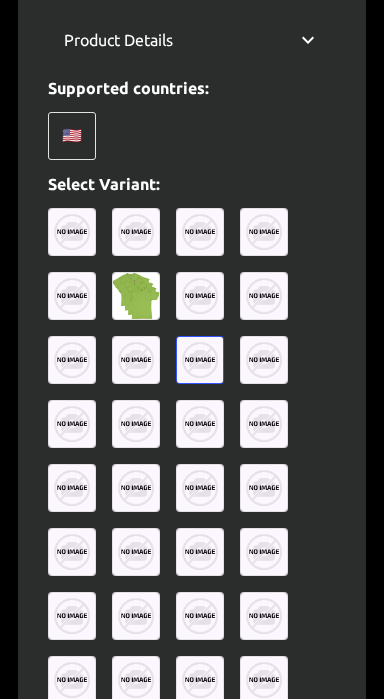 scroll, scrollTop: 734, scrollLeft: 0, axis: vertical 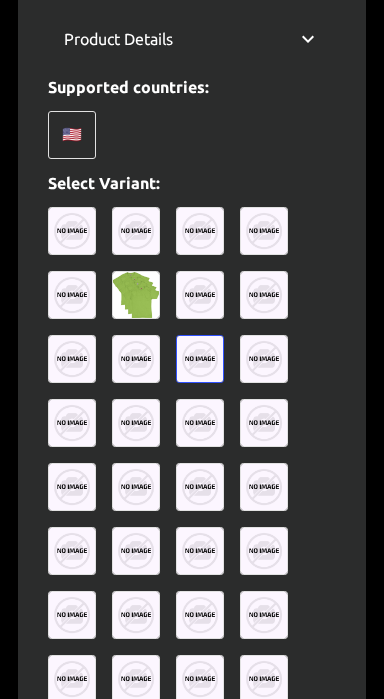 click at bounding box center [200, 423] 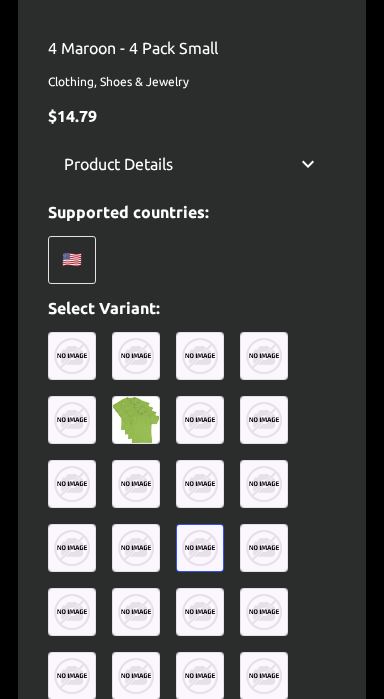 scroll, scrollTop: 611, scrollLeft: 0, axis: vertical 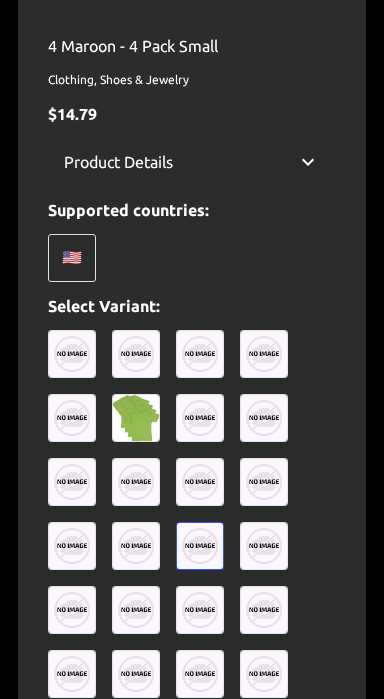 click at bounding box center (136, 482) 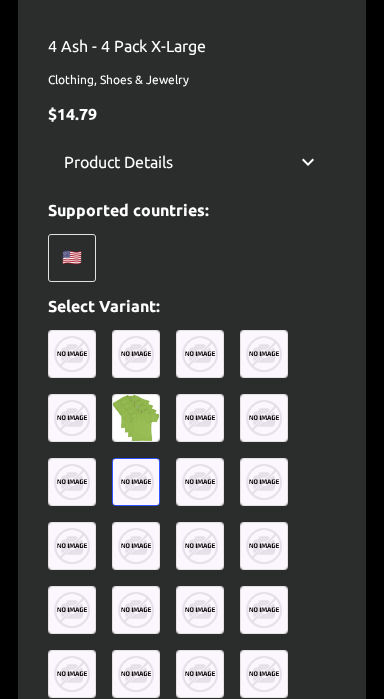 click at bounding box center (72, 482) 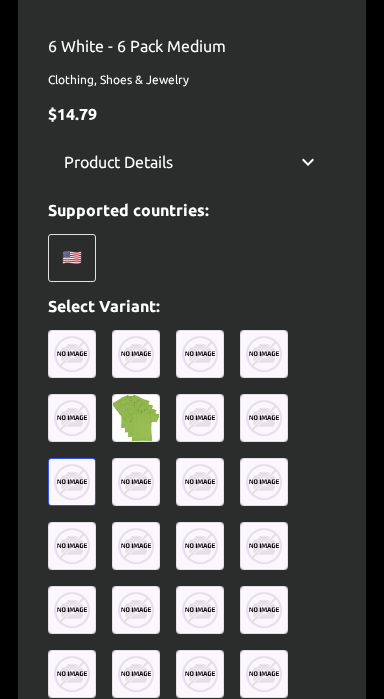 click at bounding box center (264, 482) 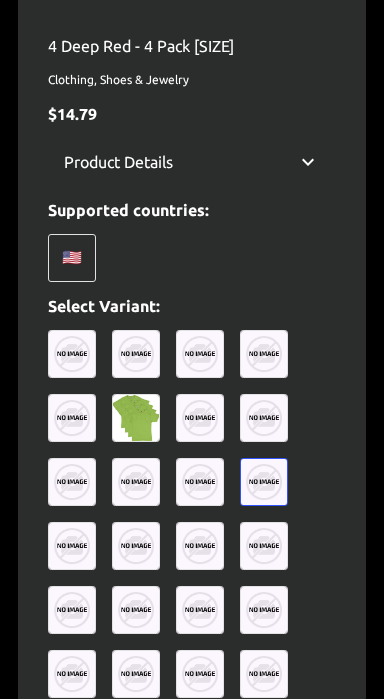 click at bounding box center [72, 610] 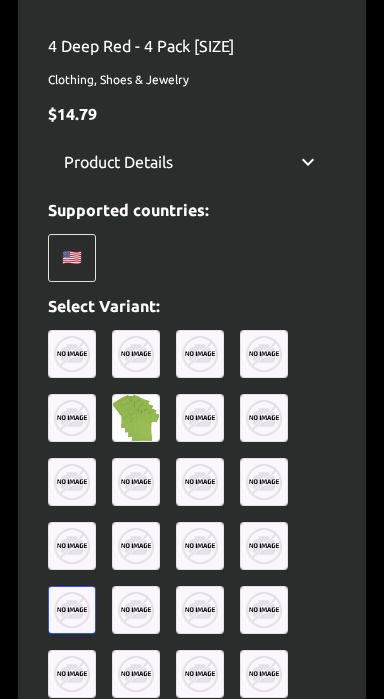 click at bounding box center (136, 610) 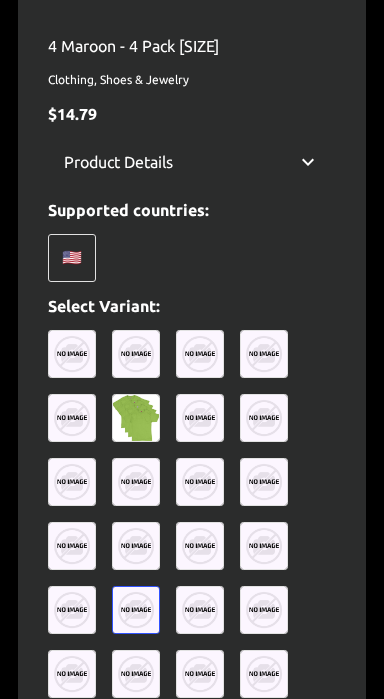 click at bounding box center (200, 610) 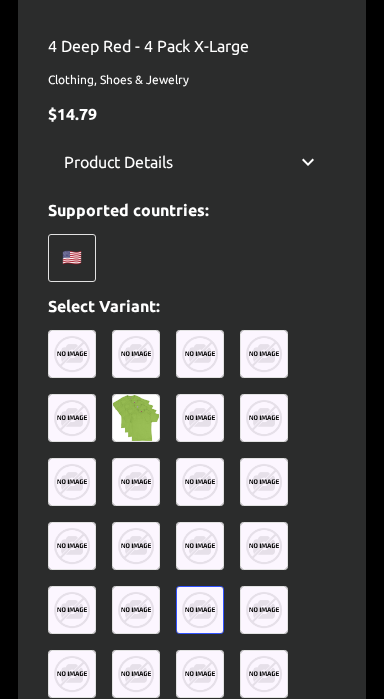 click at bounding box center (264, 610) 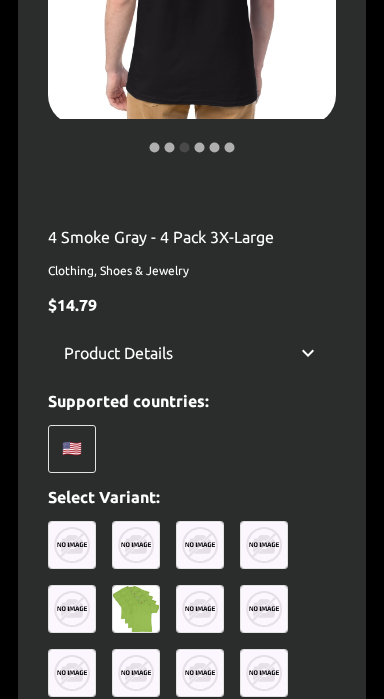 scroll, scrollTop: 421, scrollLeft: 0, axis: vertical 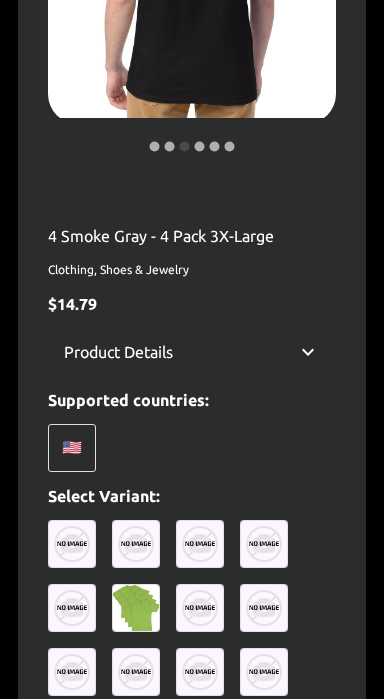 click at bounding box center (200, 672) 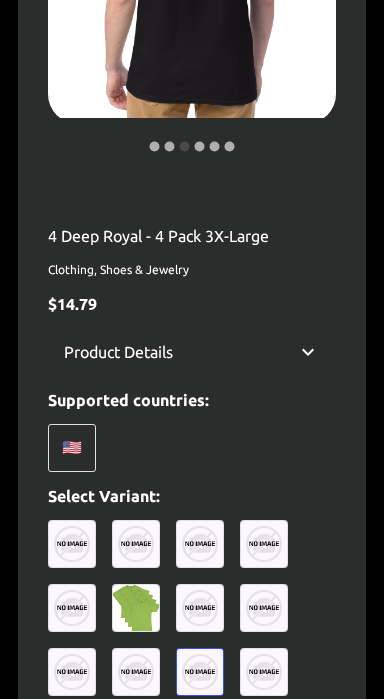 click at bounding box center [200, 672] 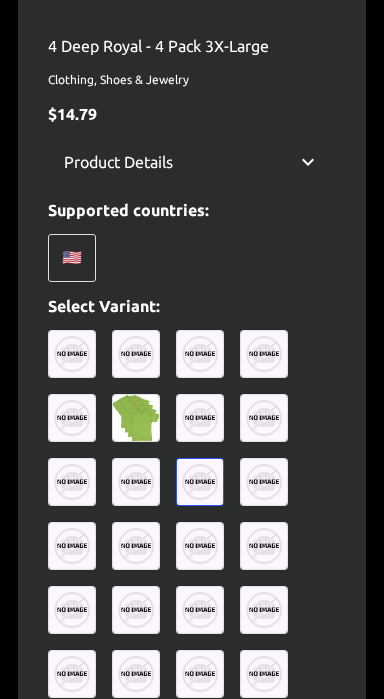 scroll, scrollTop: 642, scrollLeft: 0, axis: vertical 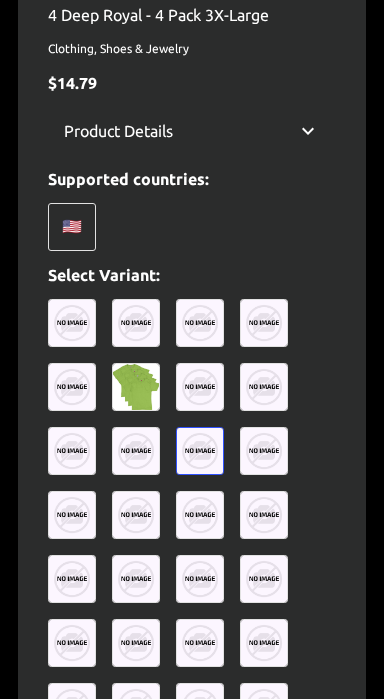 click at bounding box center (200, 515) 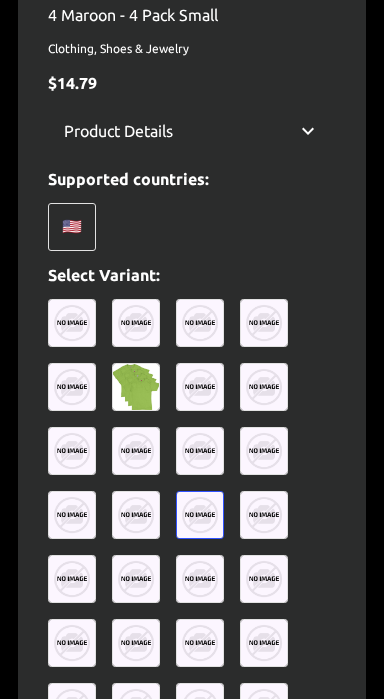click at bounding box center [200, 579] 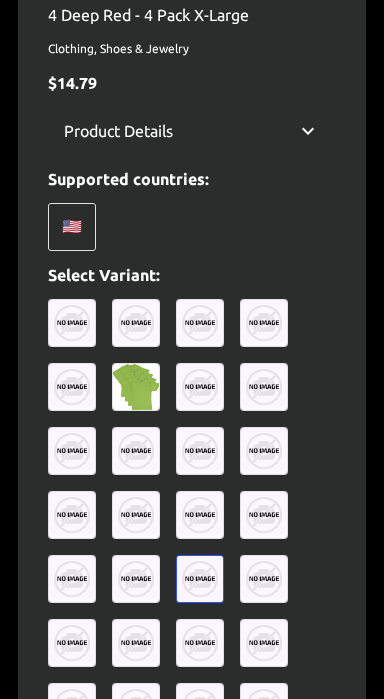 click at bounding box center (136, 579) 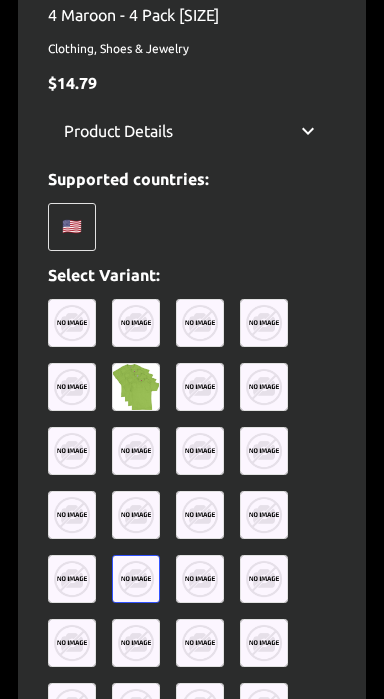 click at bounding box center [136, 515] 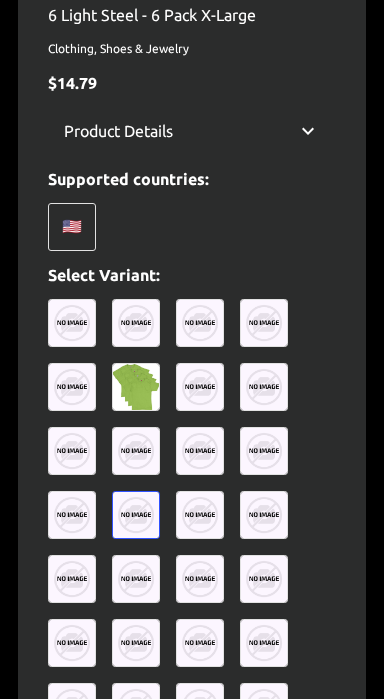click at bounding box center [200, 643] 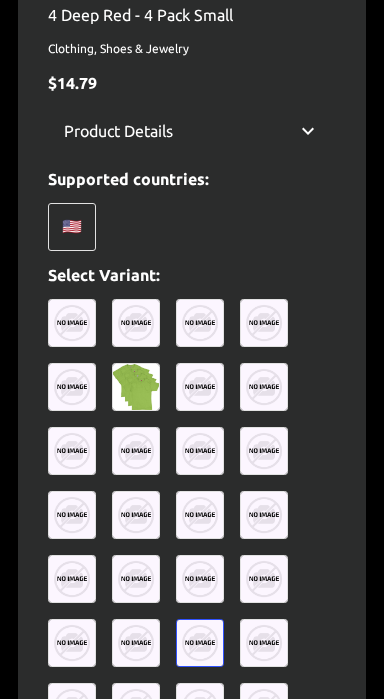 click at bounding box center [136, 643] 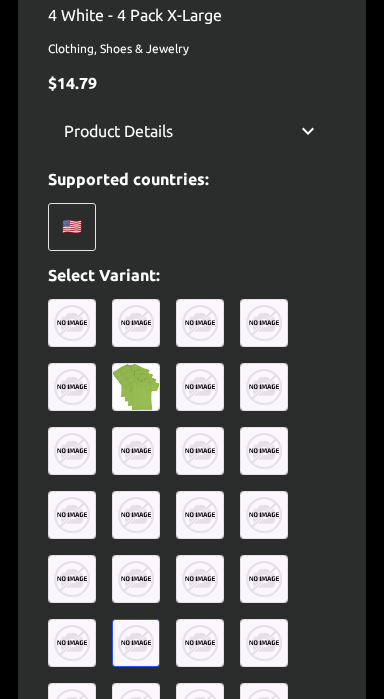click at bounding box center (264, 643) 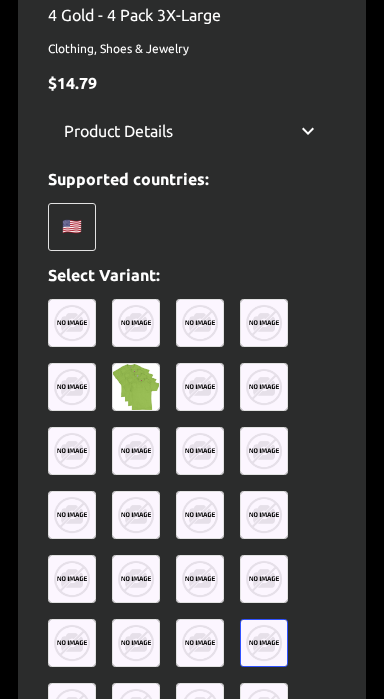 click at bounding box center [264, 579] 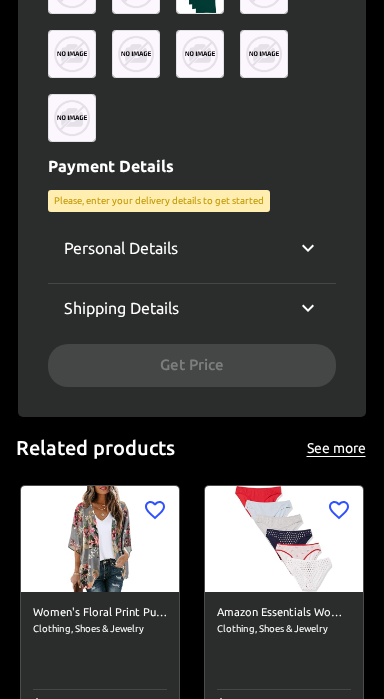 scroll, scrollTop: 3412, scrollLeft: 0, axis: vertical 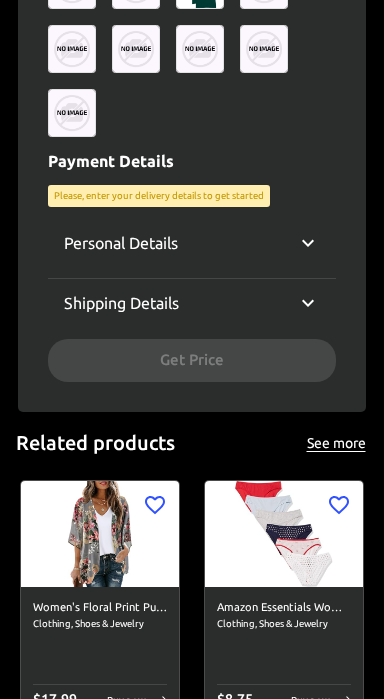 click on "Personal Details Email [EMAIL] Email Phone ​ Phone Fullname Fullname Shipping Details Country ​ None Country State ​ None State City City Address Address Zipcode Zipcode Get Price" at bounding box center [192, 300] 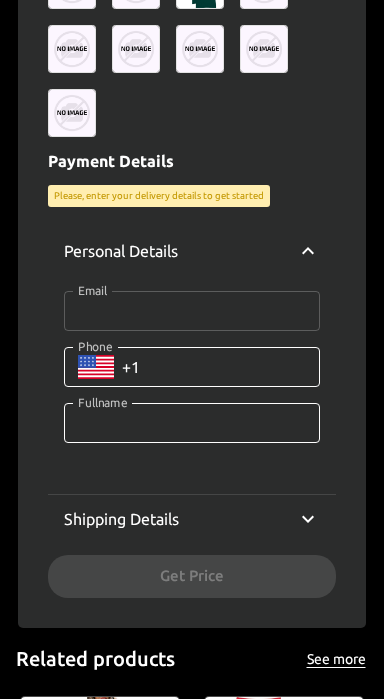 click on "Email" at bounding box center [192, 311] 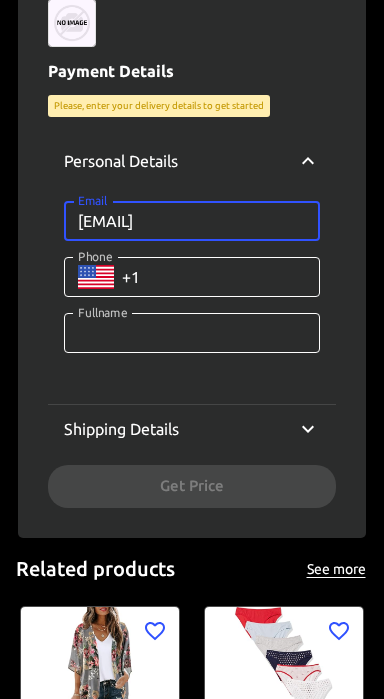 scroll, scrollTop: 3506, scrollLeft: 0, axis: vertical 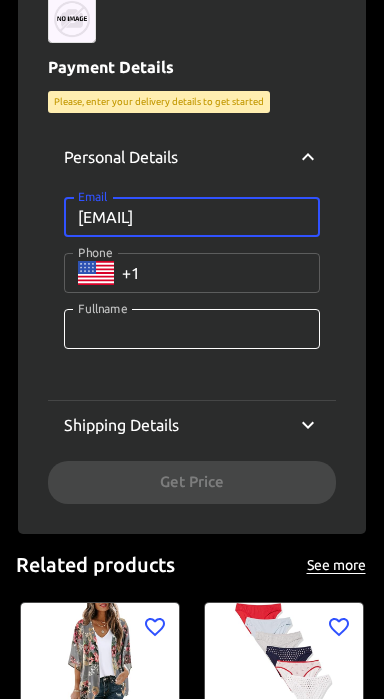type on "[EMAIL]" 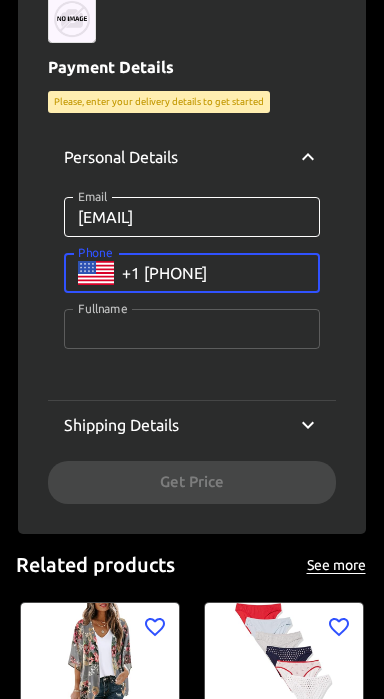 type on "+1 [PHONE]" 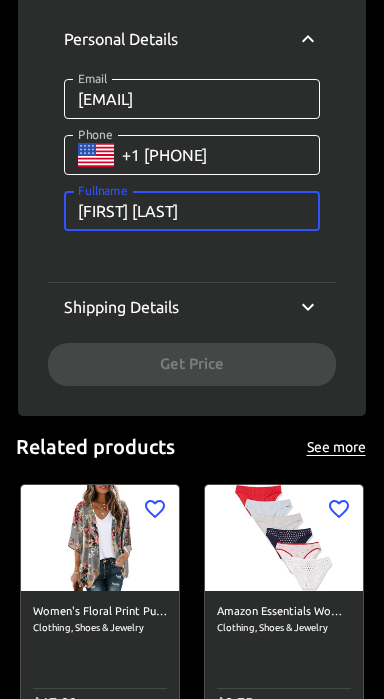 scroll, scrollTop: 3627, scrollLeft: 0, axis: vertical 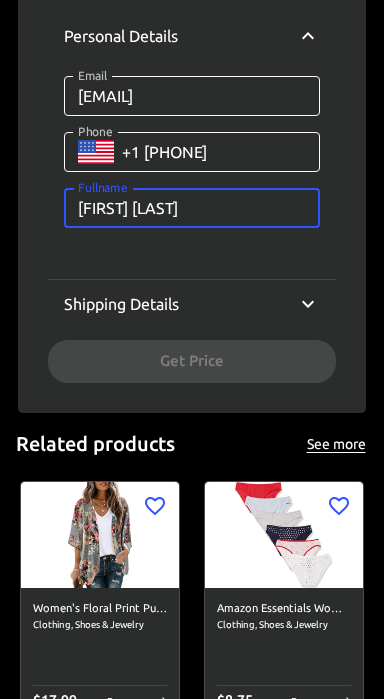 type on "[FIRST] [LAST]" 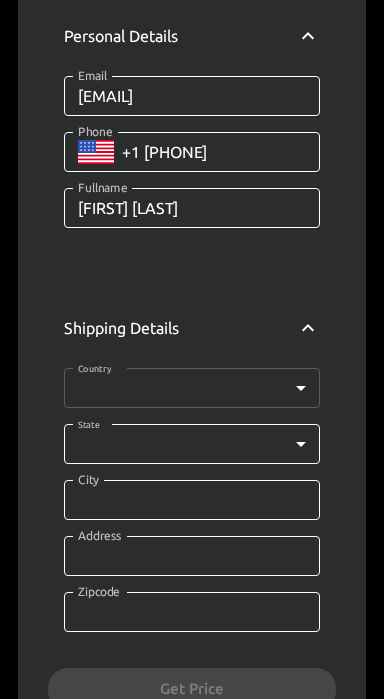 click on "Email [EMAIL] Email Phone ​ Phone Fullname [FIRST] [LAST] Fullname Country ​ ​" at bounding box center [192, -1229] 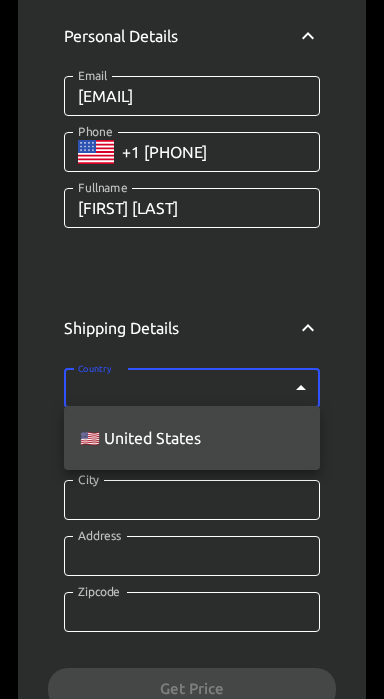 click on "🇺🇸 United States" at bounding box center [192, 438] 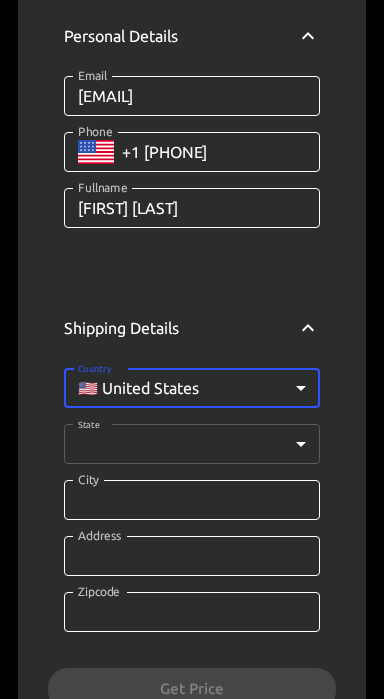 click on "Email [EMAIL] Email Phone ​ Phone Fullname Fullname Country US ​" at bounding box center (192, -1229) 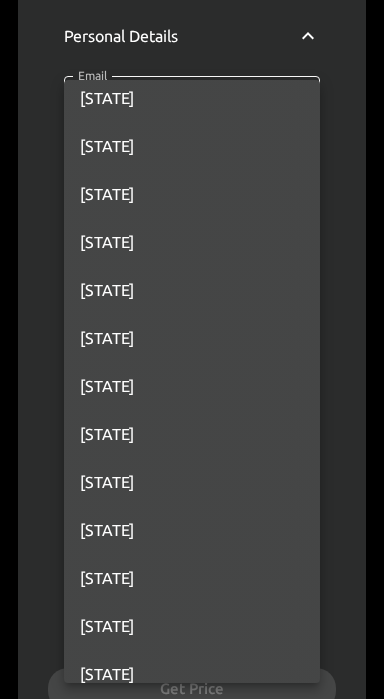 scroll, scrollTop: 330, scrollLeft: 0, axis: vertical 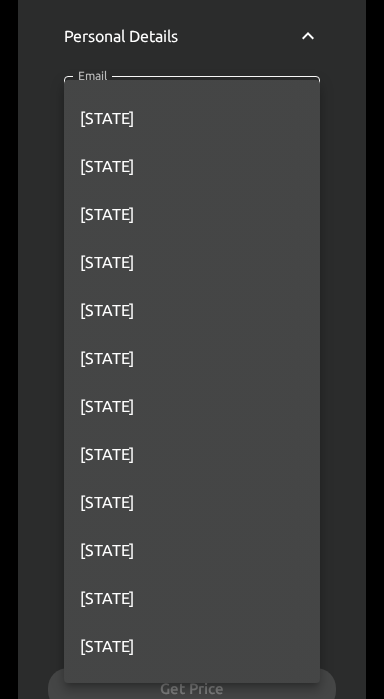 click on "[STATE]" at bounding box center [192, 358] 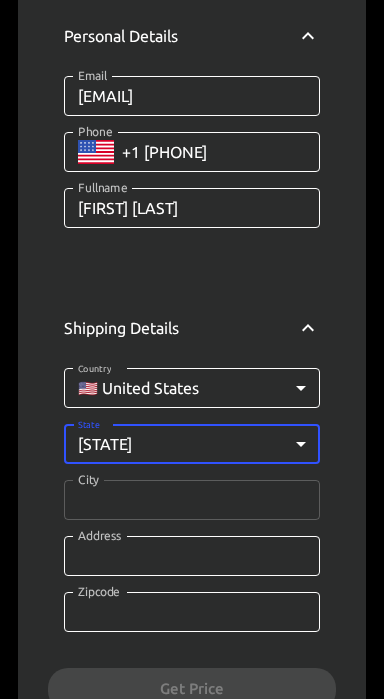 click on "City" at bounding box center (192, 500) 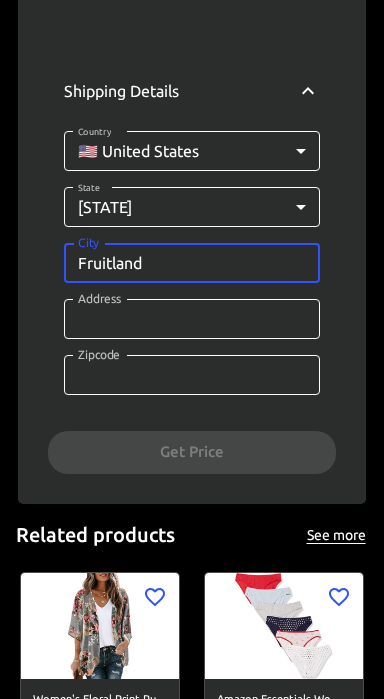 scroll, scrollTop: 3867, scrollLeft: 0, axis: vertical 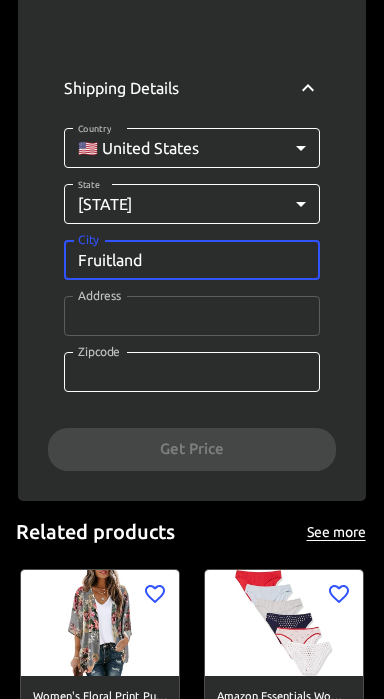 type on "Fruitland" 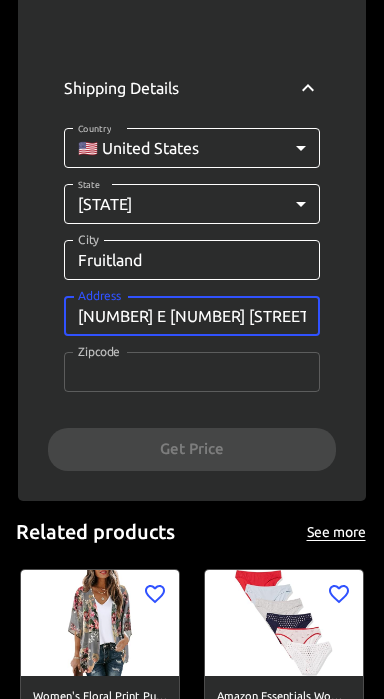 type on "[NUMBER] E [NUMBER] [STREET]" 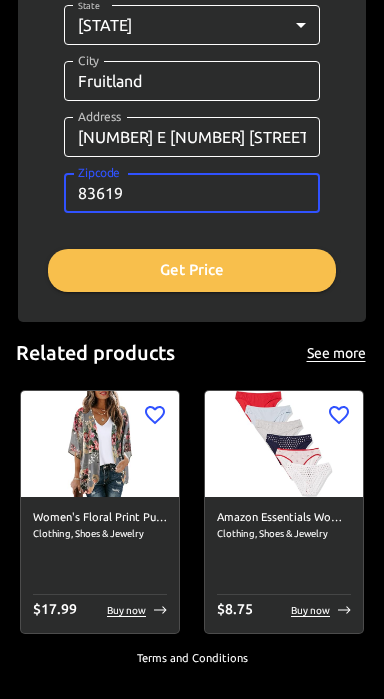 scroll, scrollTop: 4094, scrollLeft: 0, axis: vertical 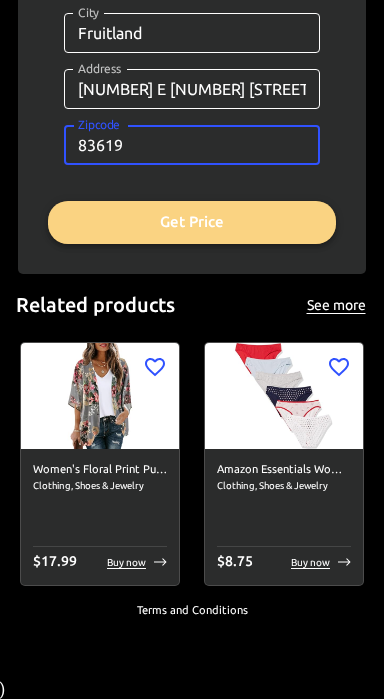 type on "83619" 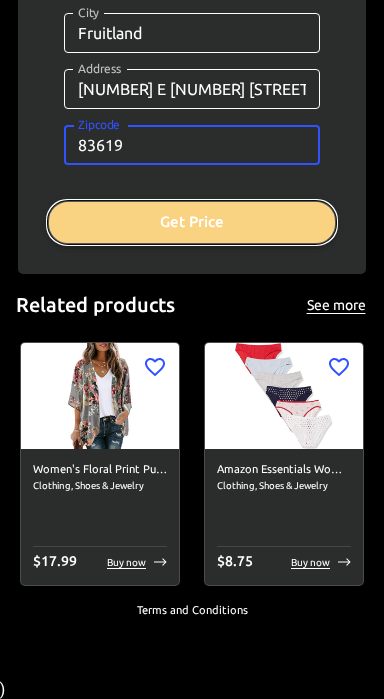 click on "Get Price" at bounding box center (192, 222) 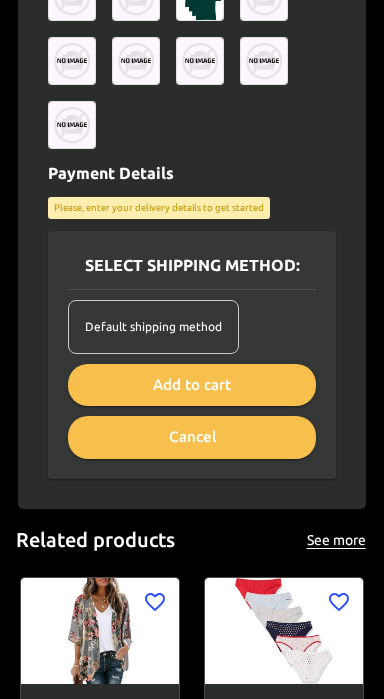 scroll, scrollTop: 3401, scrollLeft: 0, axis: vertical 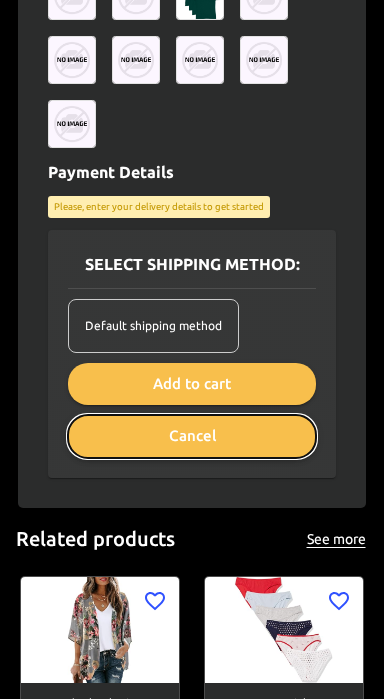 click on "Cancel" at bounding box center (192, 436) 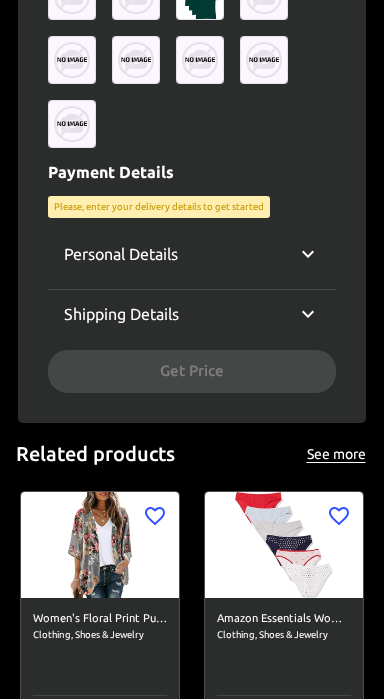 click on "Personal Details Email [EMAIL] Email Phone ​ Phone Fullname Fullname Shipping Details Country ​ None Country State ​ None State City City Address Address Zipcode Zipcode Get Price" at bounding box center [192, 311] 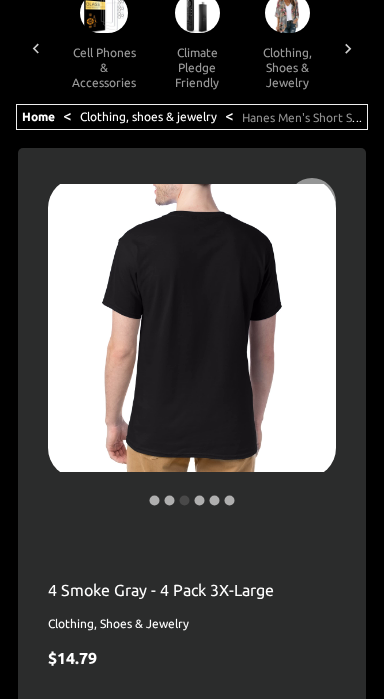 scroll, scrollTop: 0, scrollLeft: 0, axis: both 